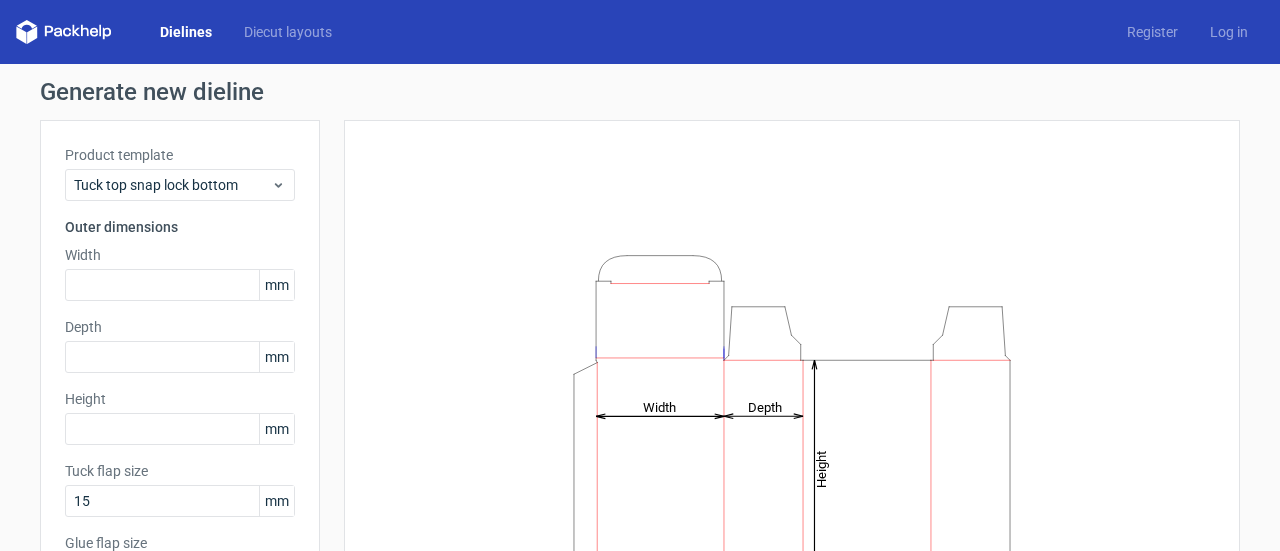 scroll, scrollTop: 0, scrollLeft: 0, axis: both 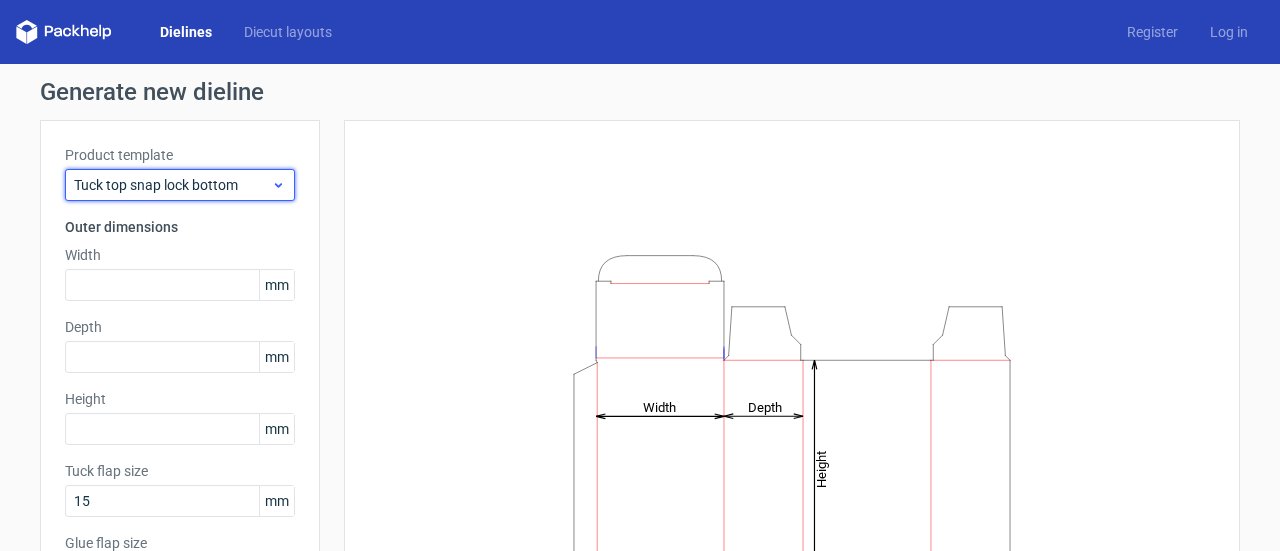 click on "Tuck top snap lock bottom" at bounding box center (172, 185) 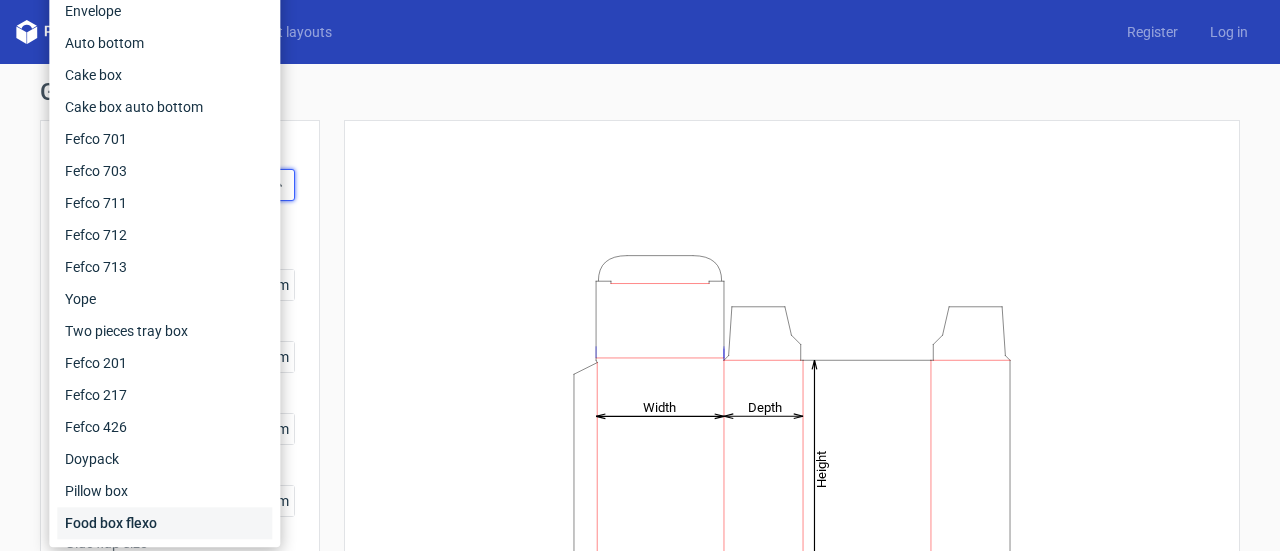 click on "Food box flexo" at bounding box center (164, 523) 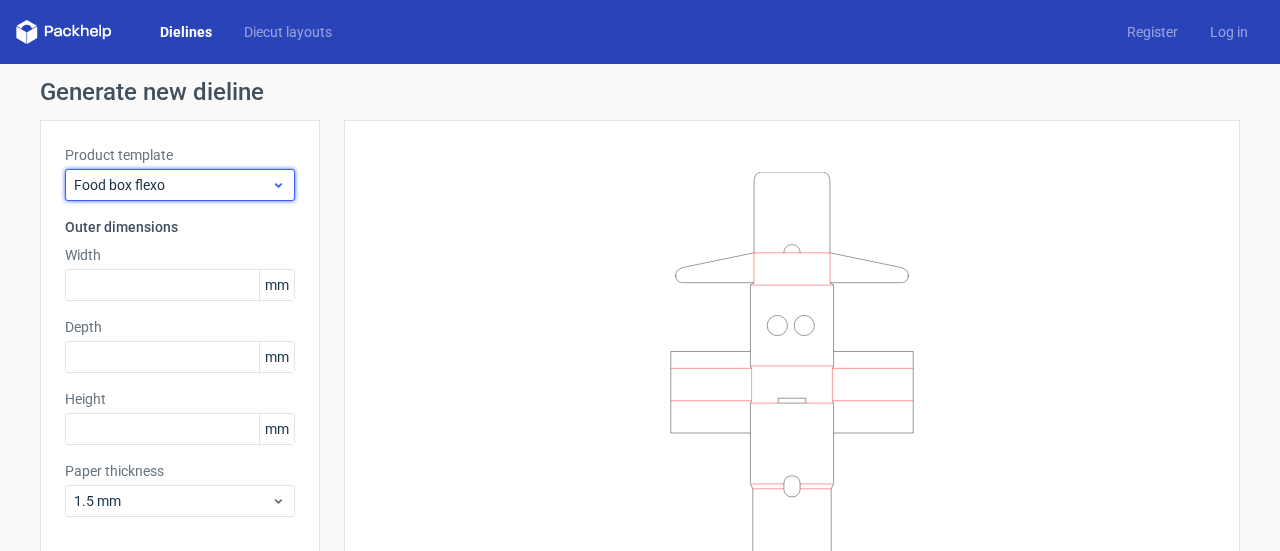click on "Food box flexo" at bounding box center [172, 185] 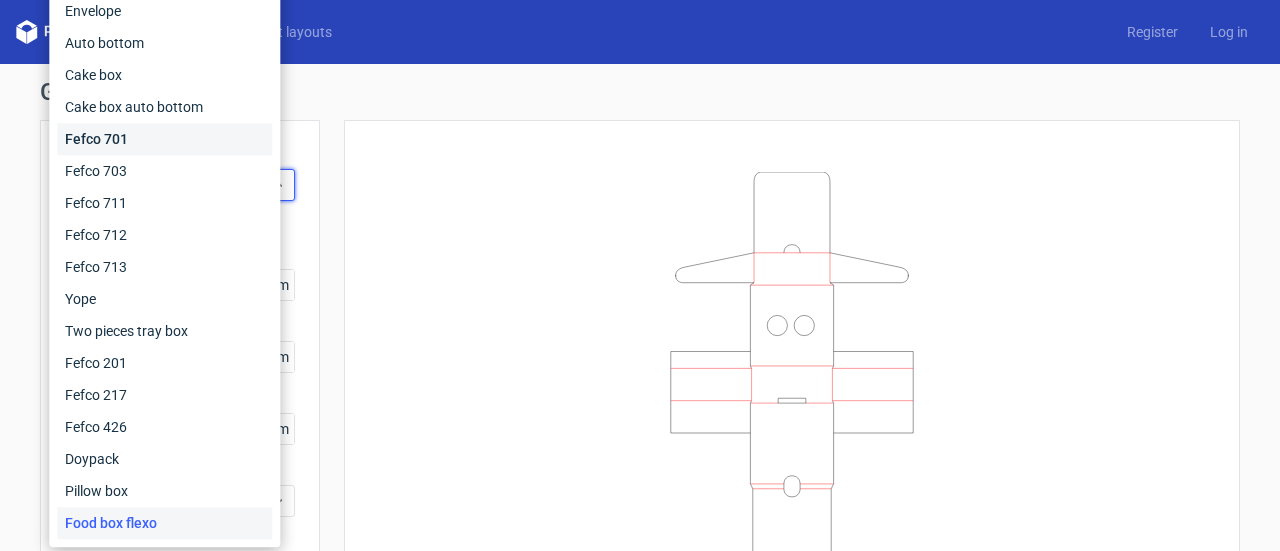 click on "Fefco 701" at bounding box center [164, 139] 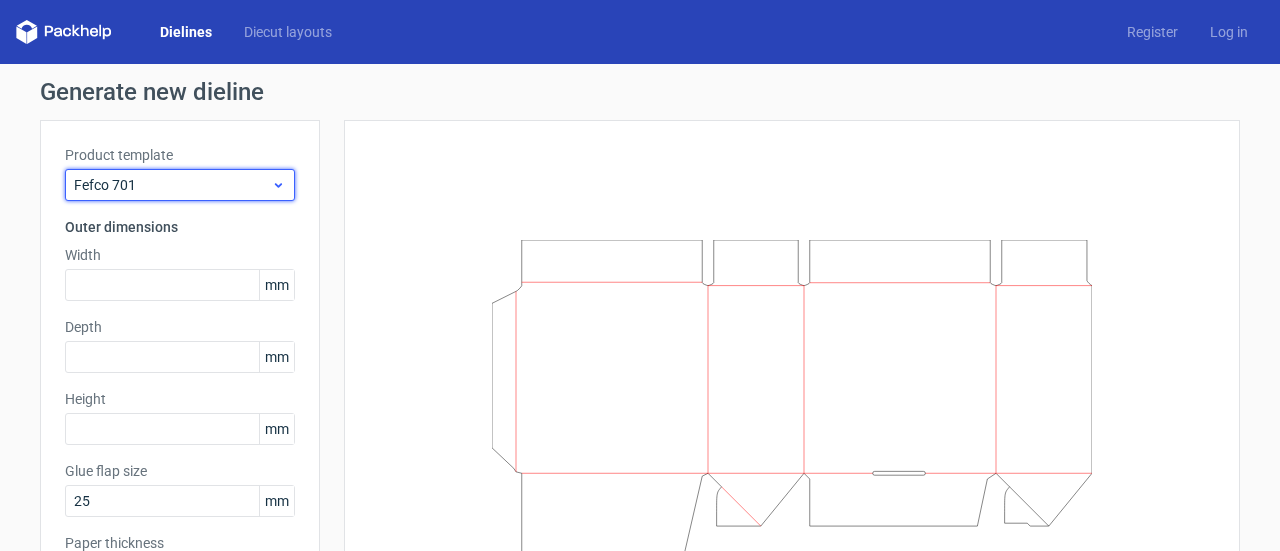 click on "Fefco 701" at bounding box center [172, 185] 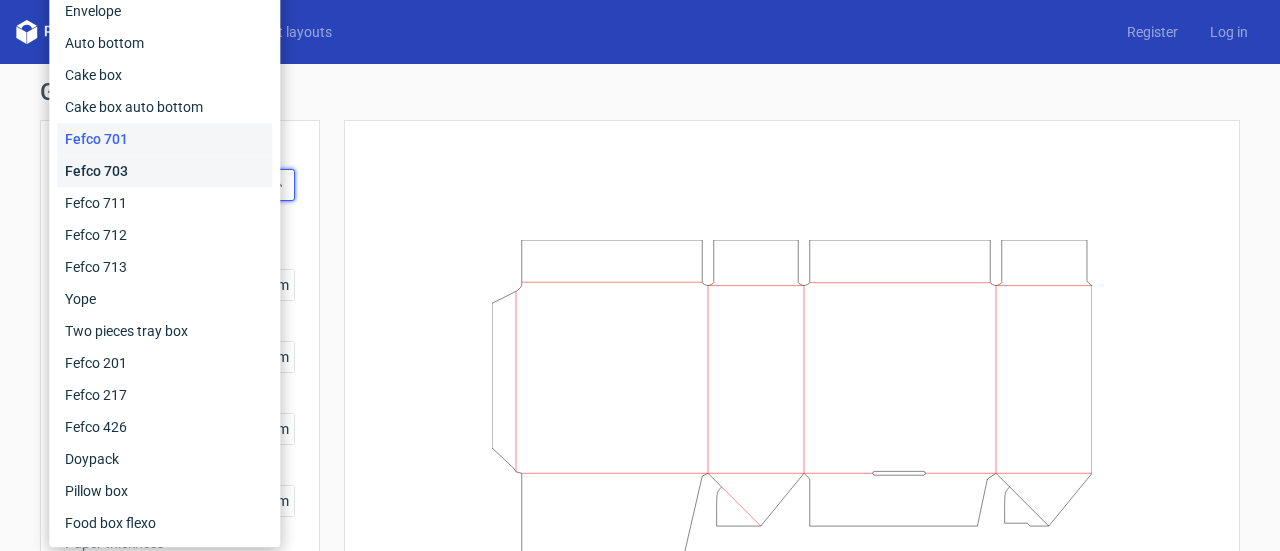 click on "Fefco 703" at bounding box center (164, 171) 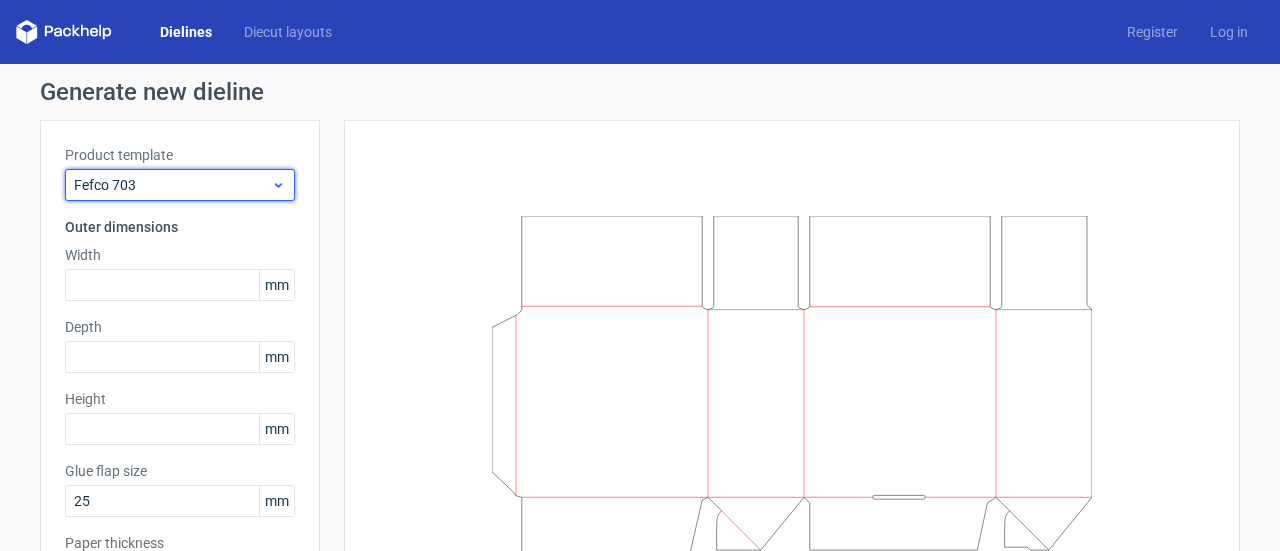 click on "Fefco 703" at bounding box center [172, 185] 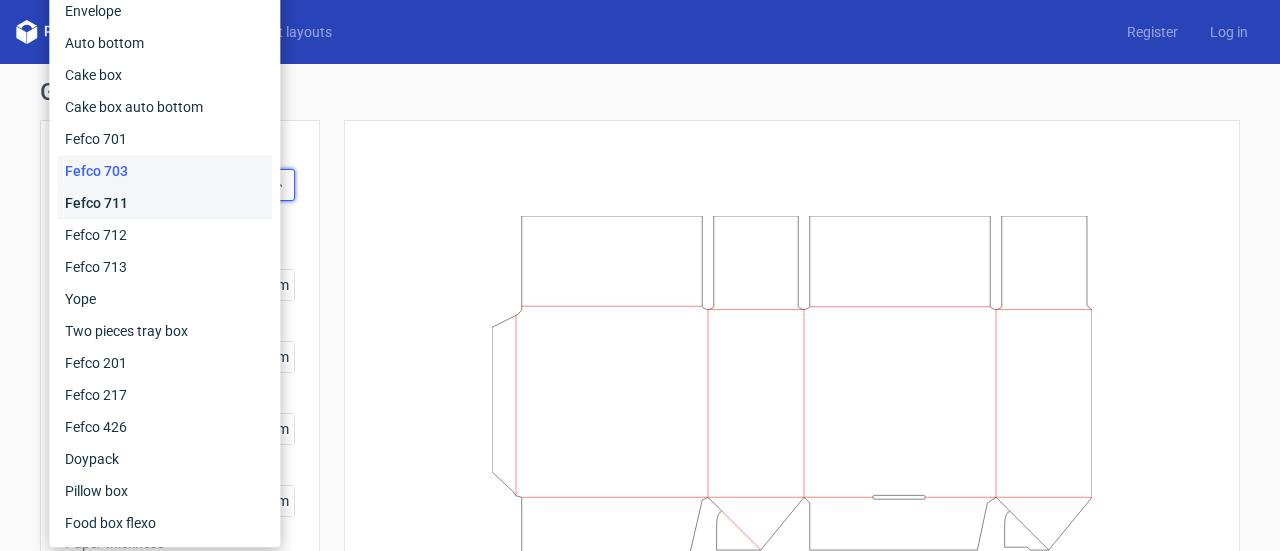 click on "Fefco 711" at bounding box center [164, 203] 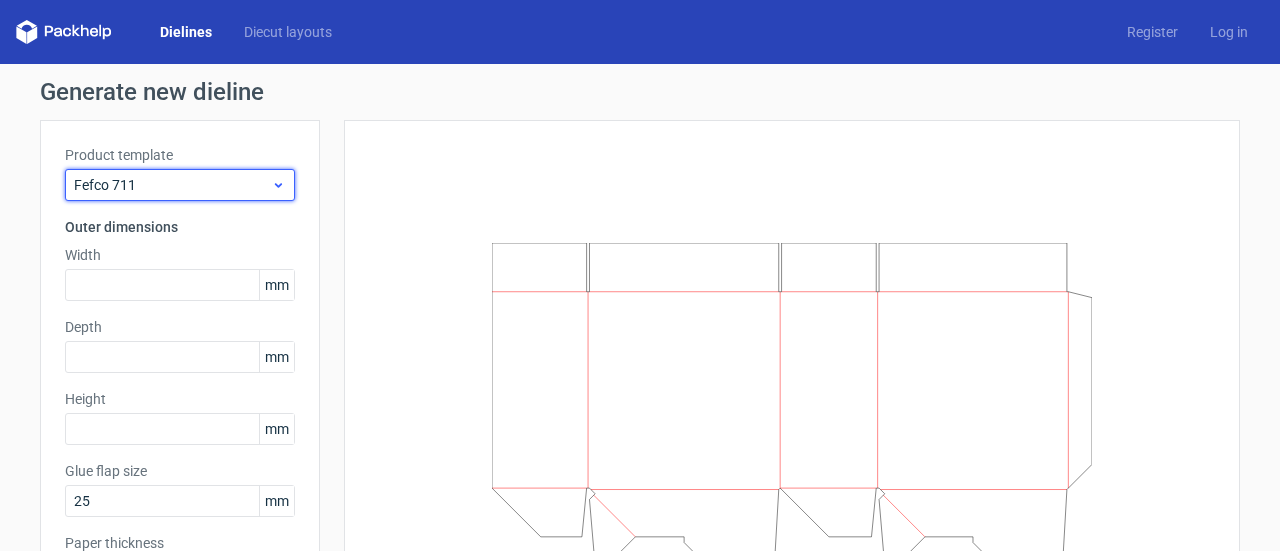 click on "Fefco 711" at bounding box center [172, 185] 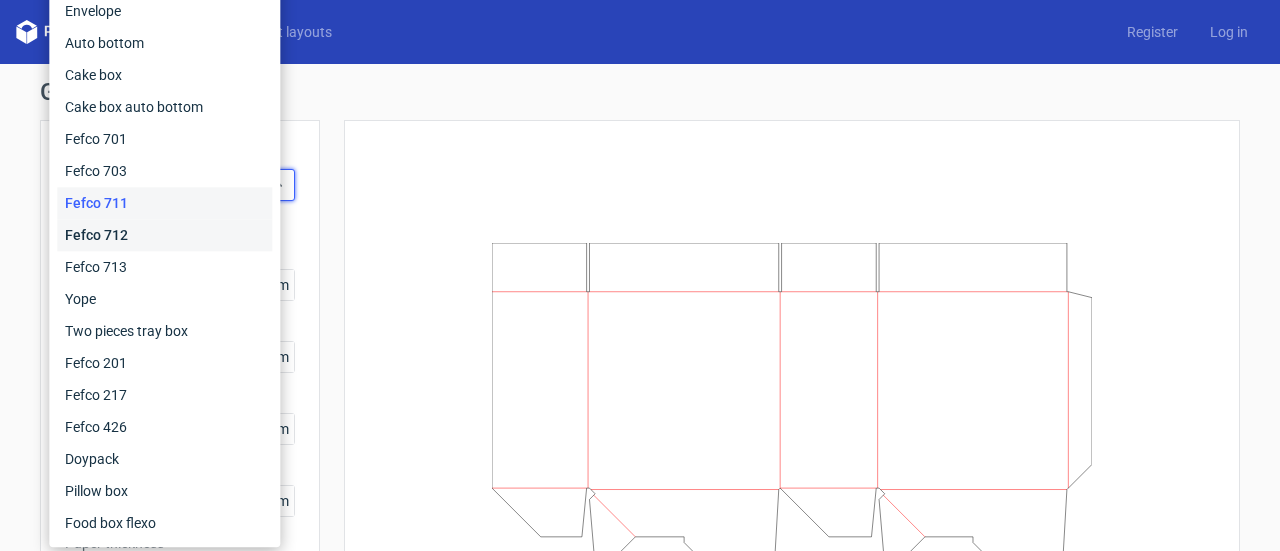 click on "Fefco 712" at bounding box center (164, 235) 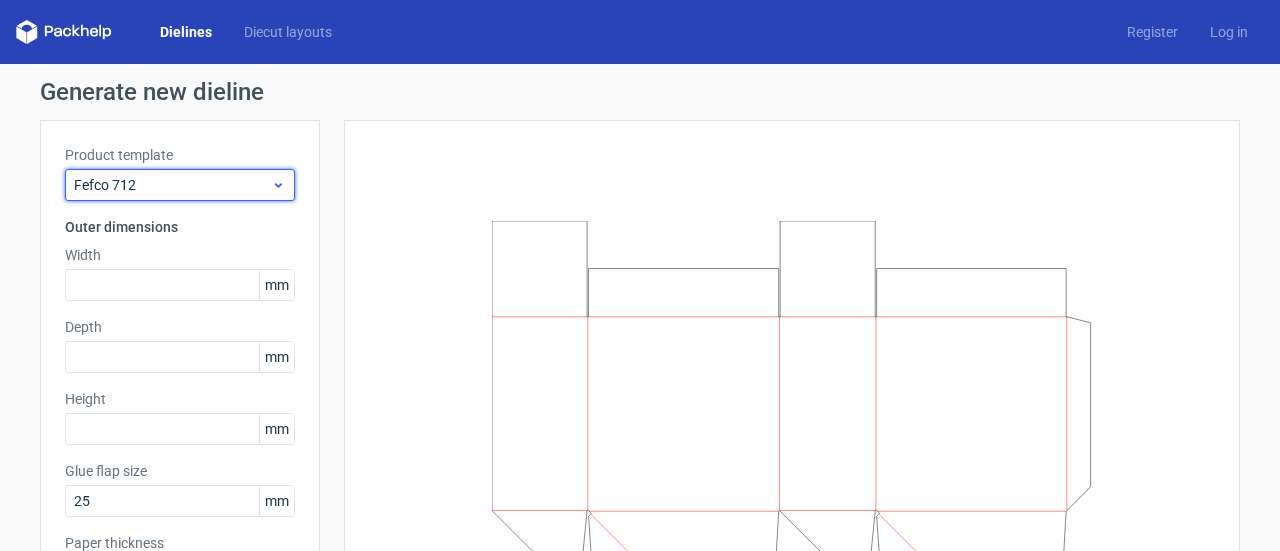 click on "Fefco 712" at bounding box center [172, 185] 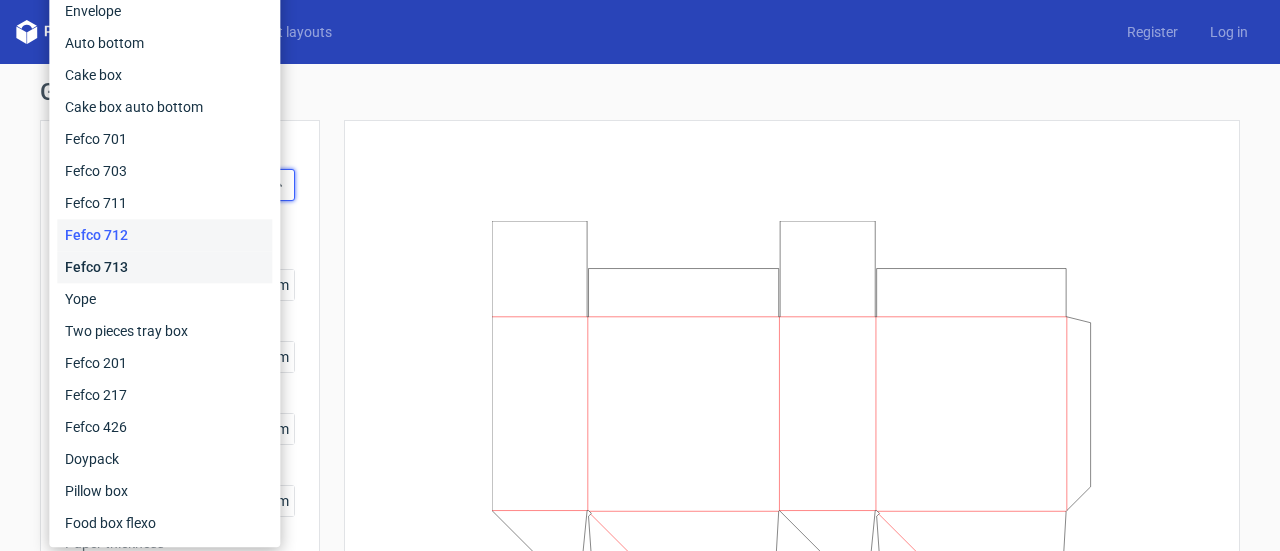 click on "Fefco 713" at bounding box center (164, 267) 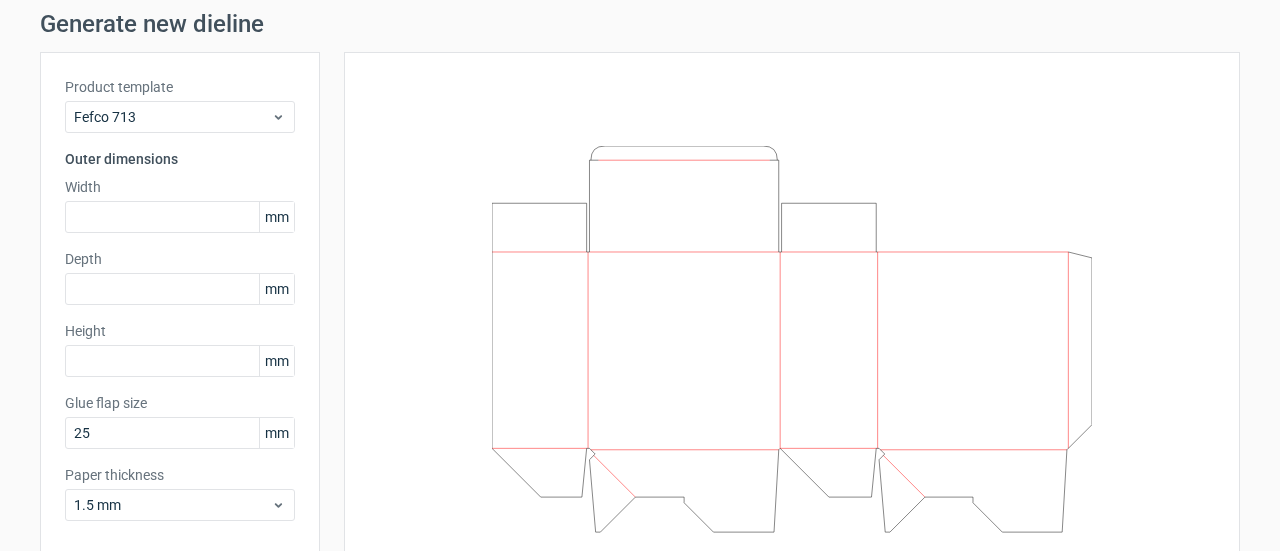 scroll, scrollTop: 100, scrollLeft: 0, axis: vertical 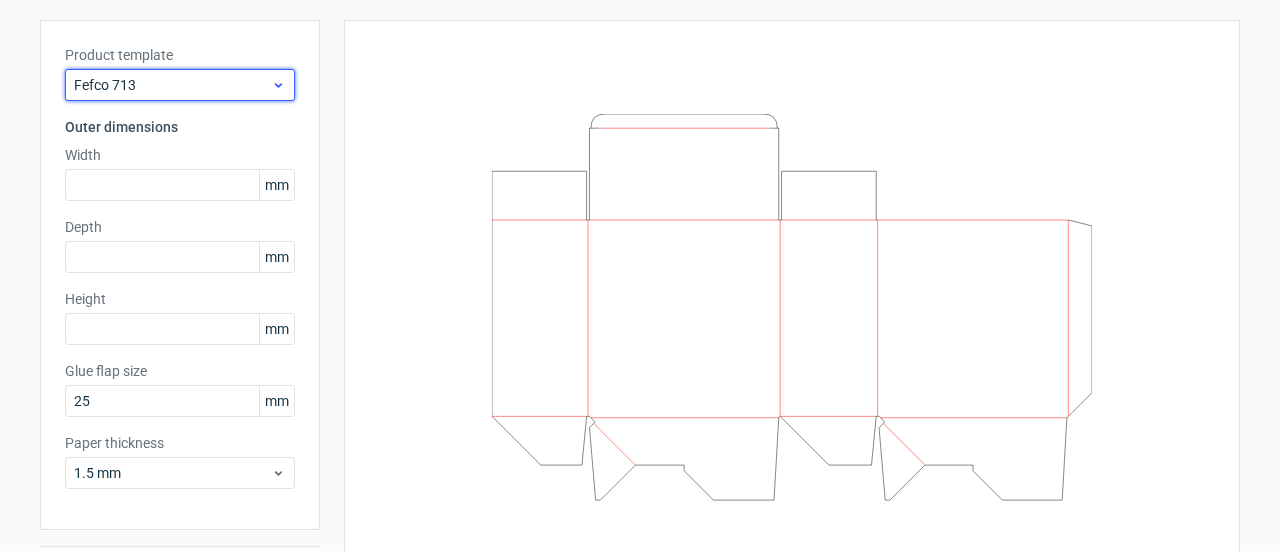 click on "Fefco 713" at bounding box center [172, 85] 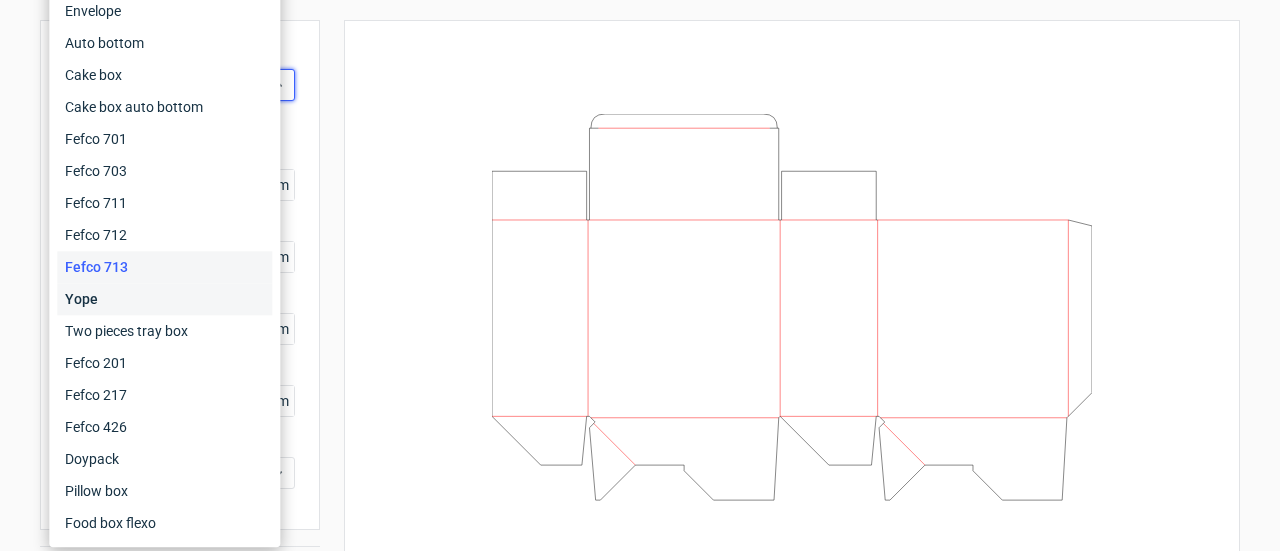 click on "Yope" at bounding box center (164, 299) 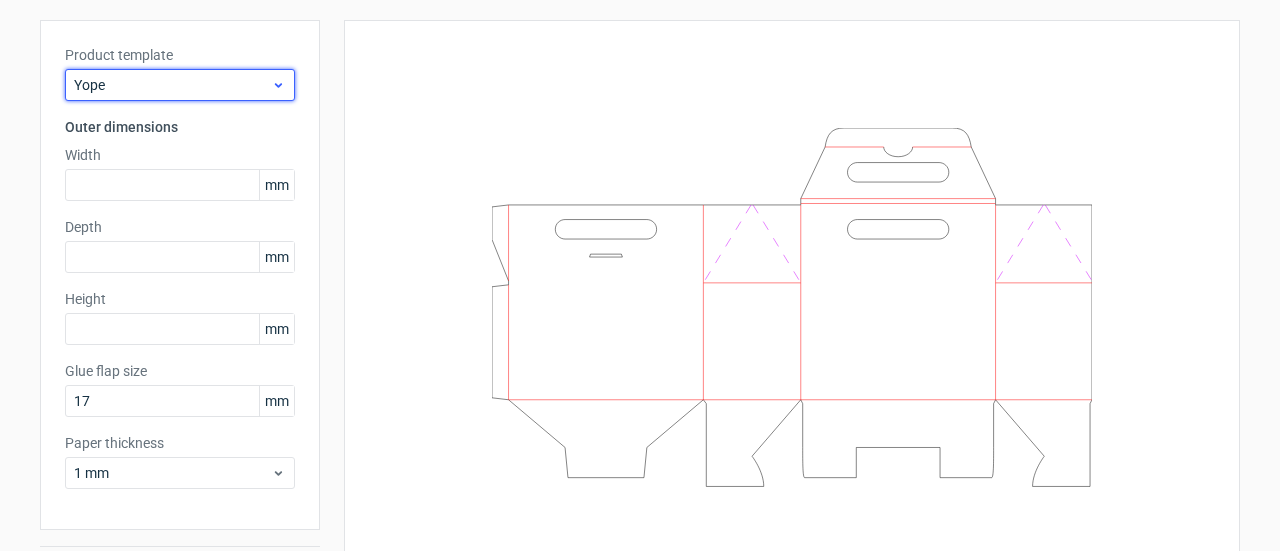 click on "Yope" at bounding box center (172, 85) 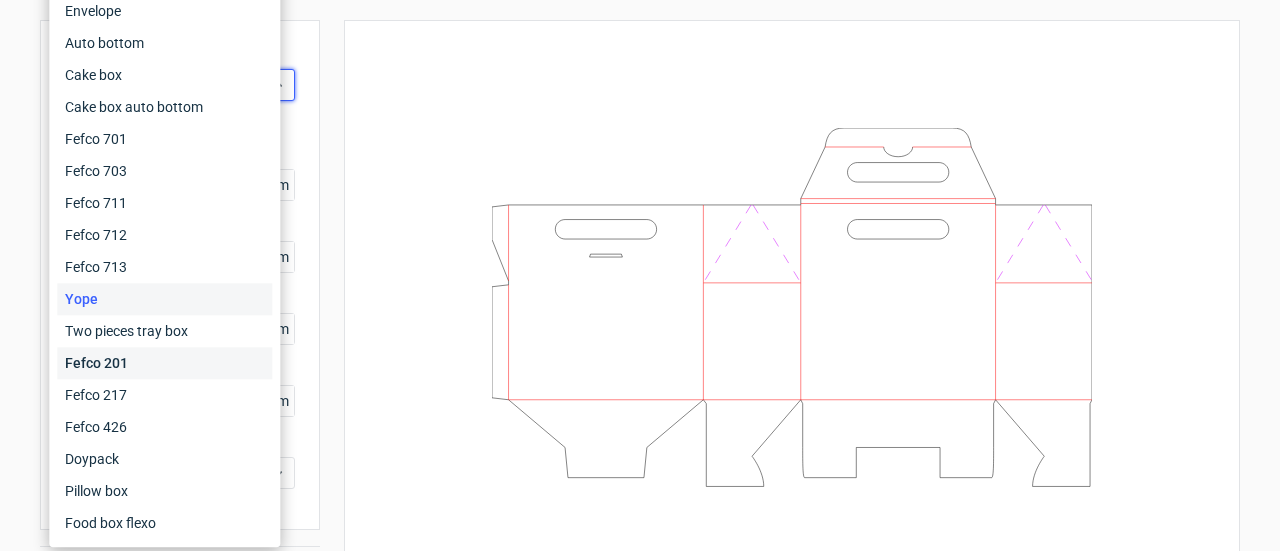 click on "Fefco 201" at bounding box center (164, 363) 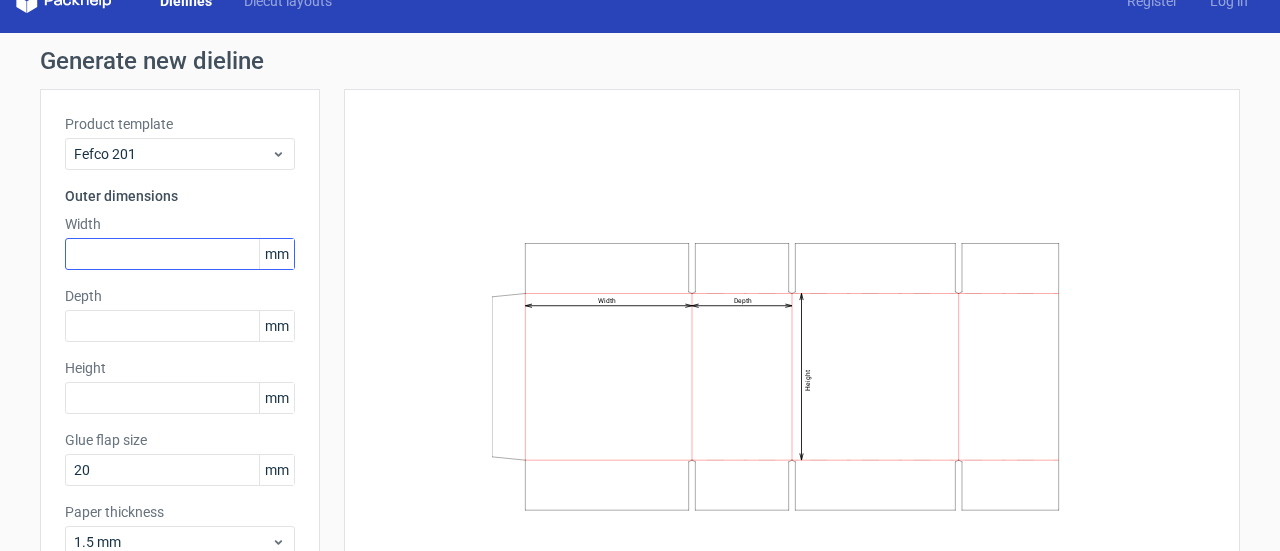 scroll, scrollTop: 0, scrollLeft: 0, axis: both 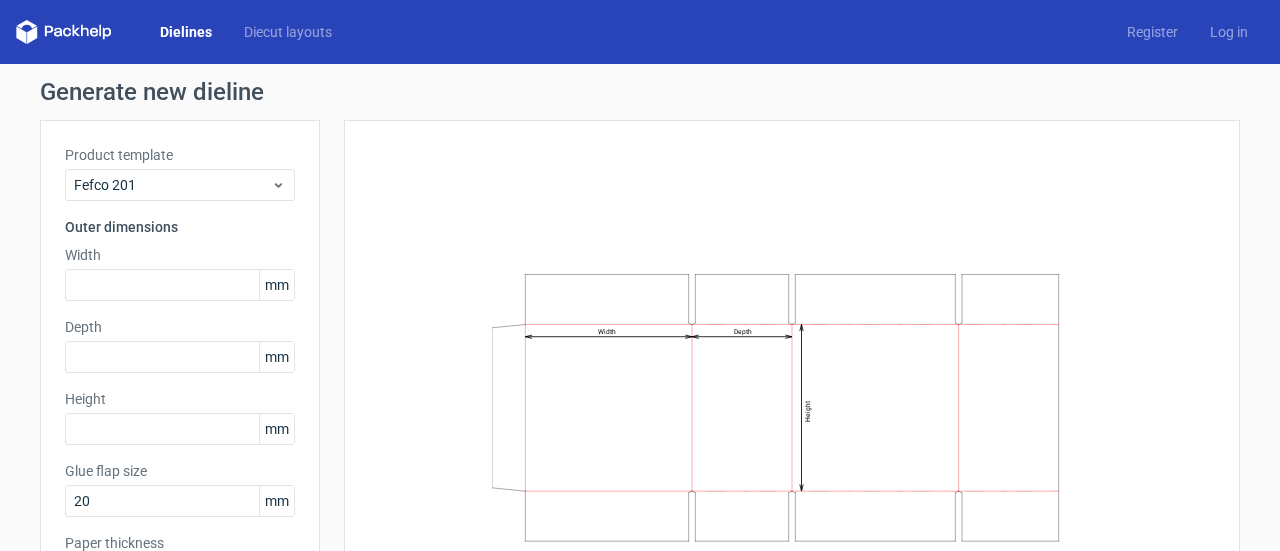 click on "Dielines" at bounding box center [186, 32] 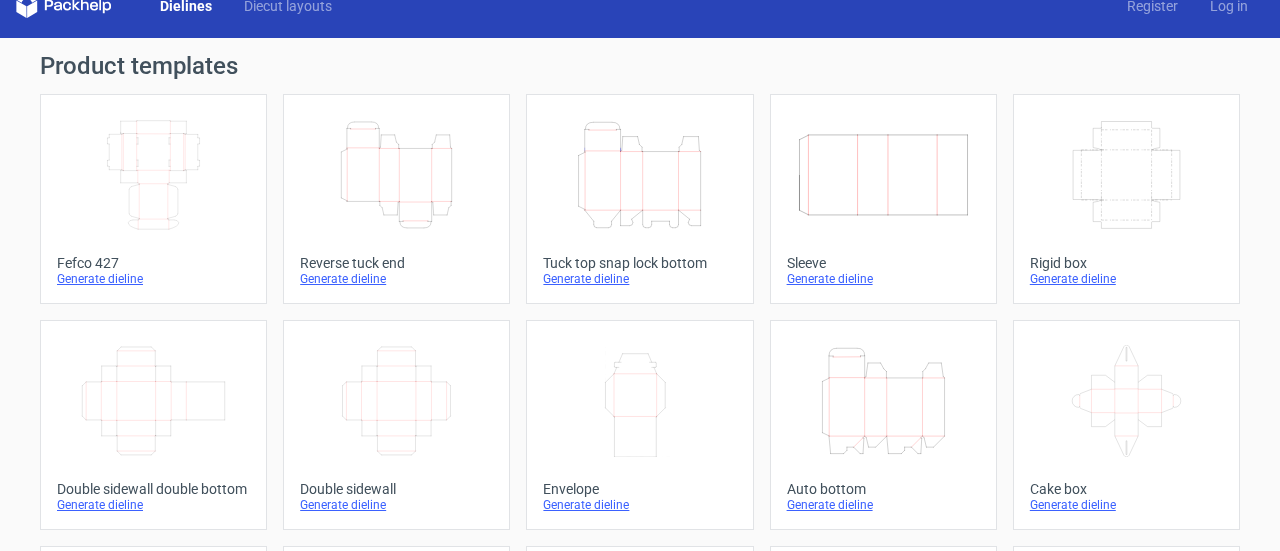 scroll, scrollTop: 0, scrollLeft: 0, axis: both 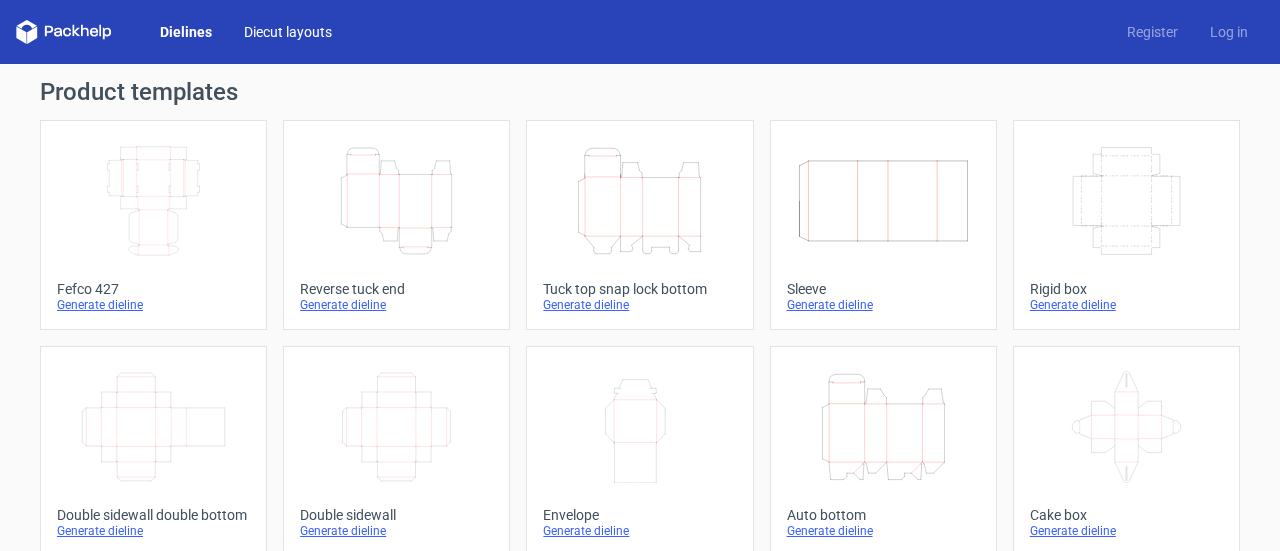 click on "Diecut layouts" at bounding box center [288, 32] 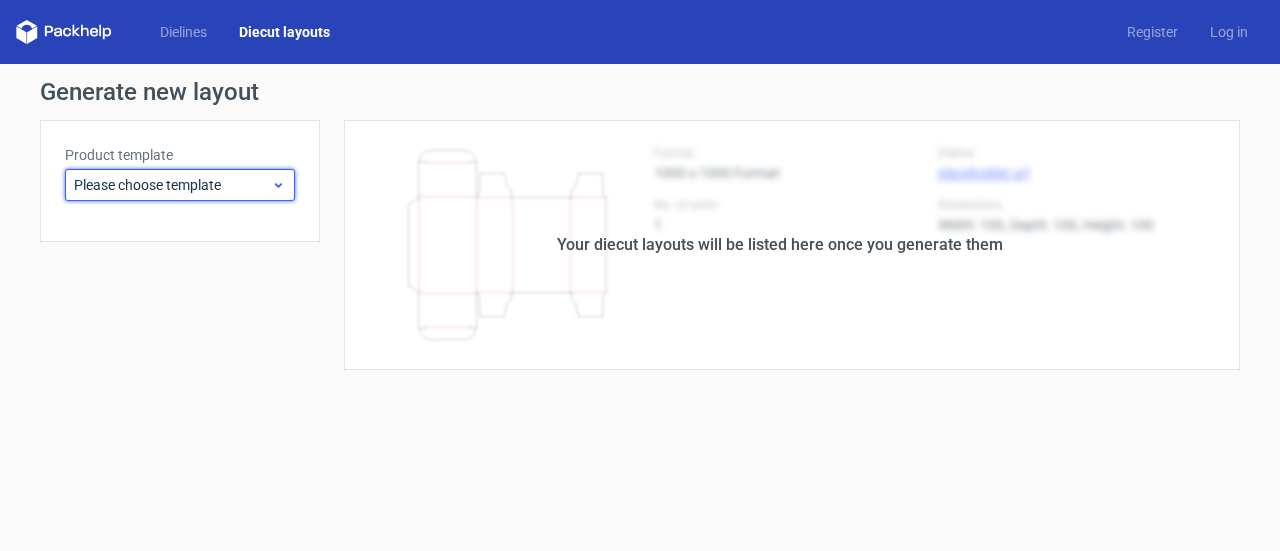 click on "Please choose template" at bounding box center (172, 185) 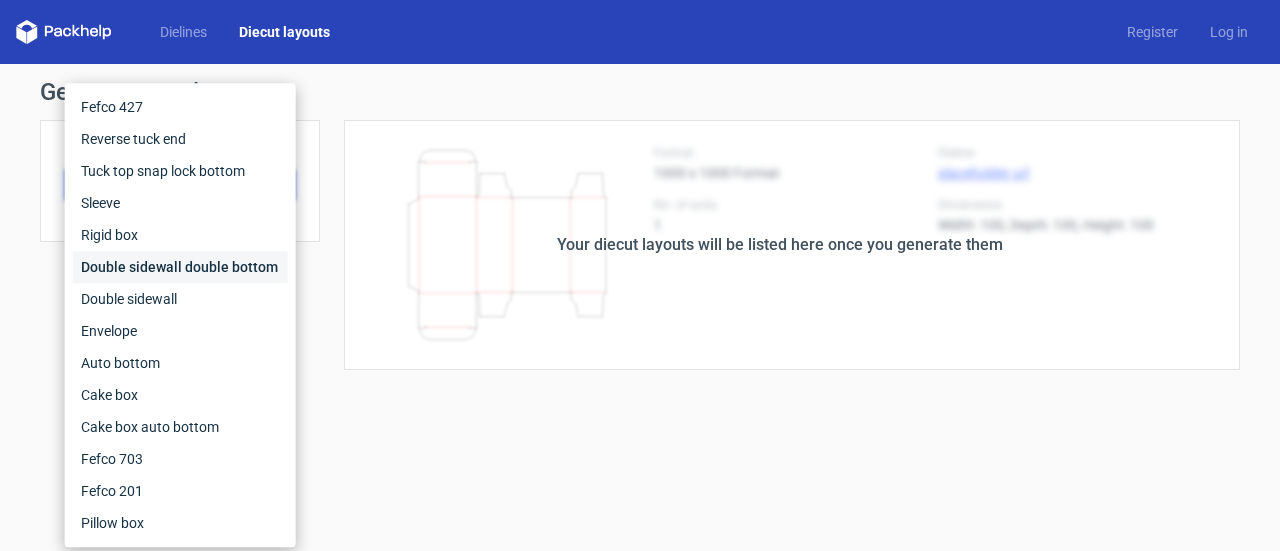 click on "Double sidewall double bottom" at bounding box center (180, 267) 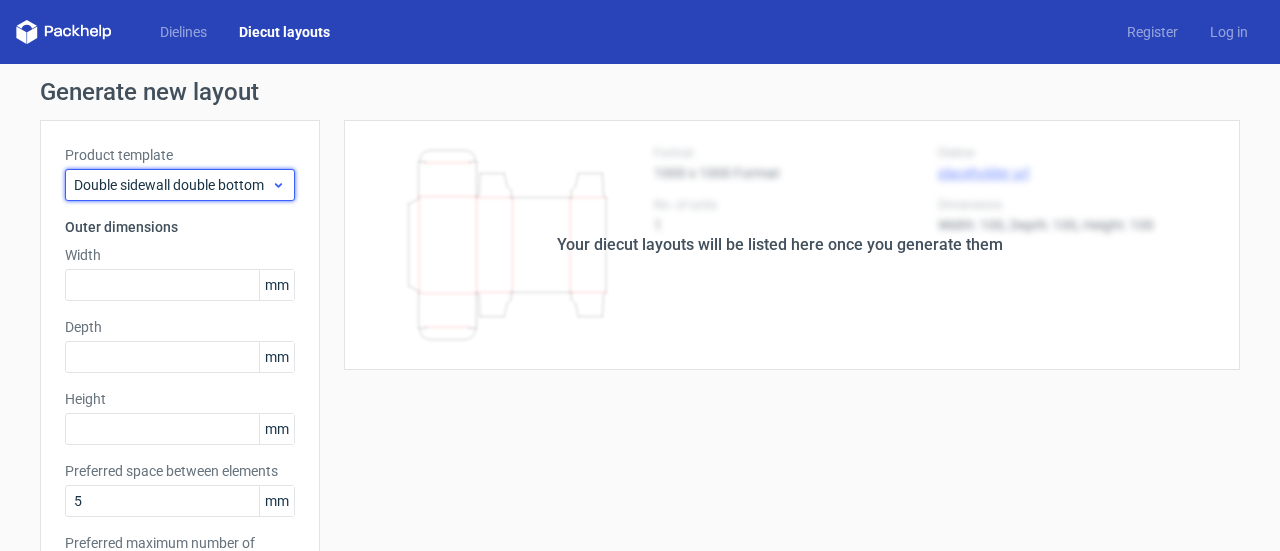 click on "Double sidewall double bottom" at bounding box center (180, 185) 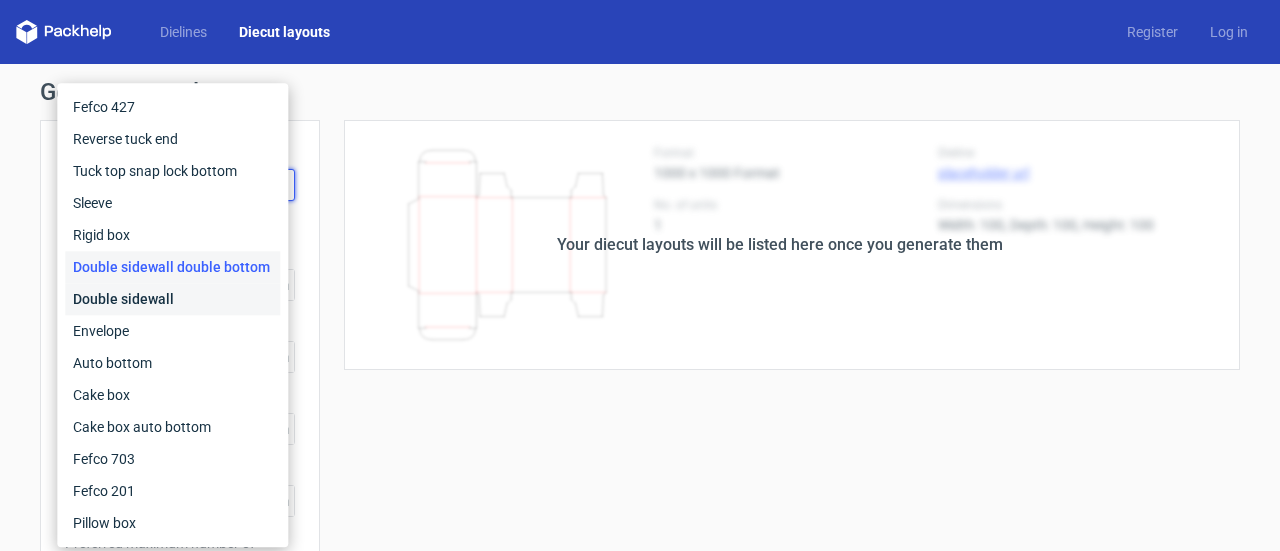 click on "Double sidewall" at bounding box center (172, 299) 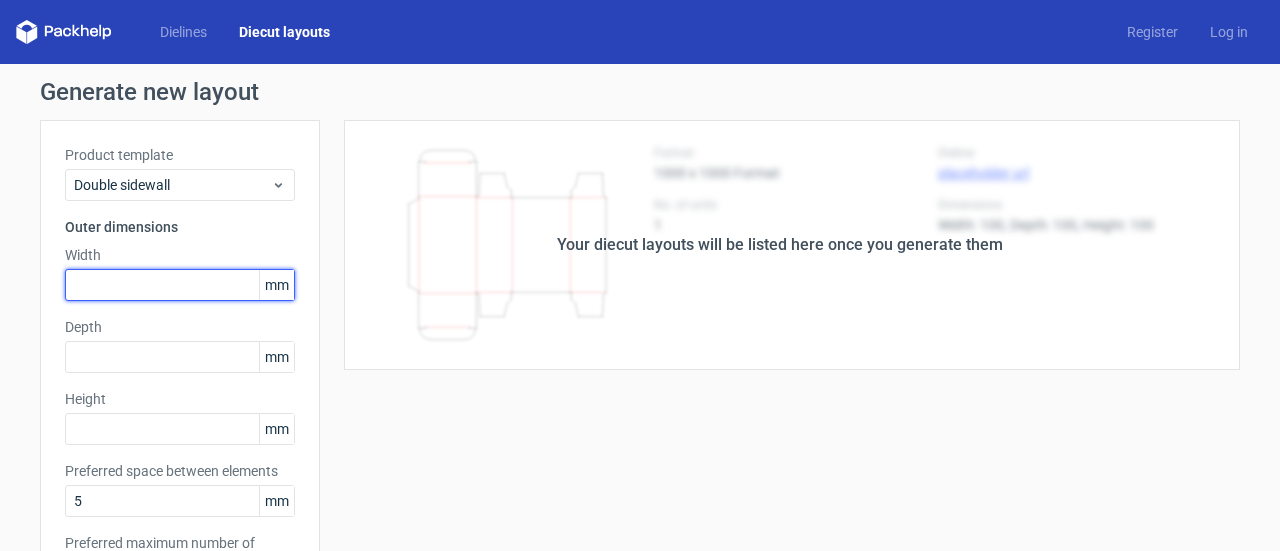 click at bounding box center (180, 285) 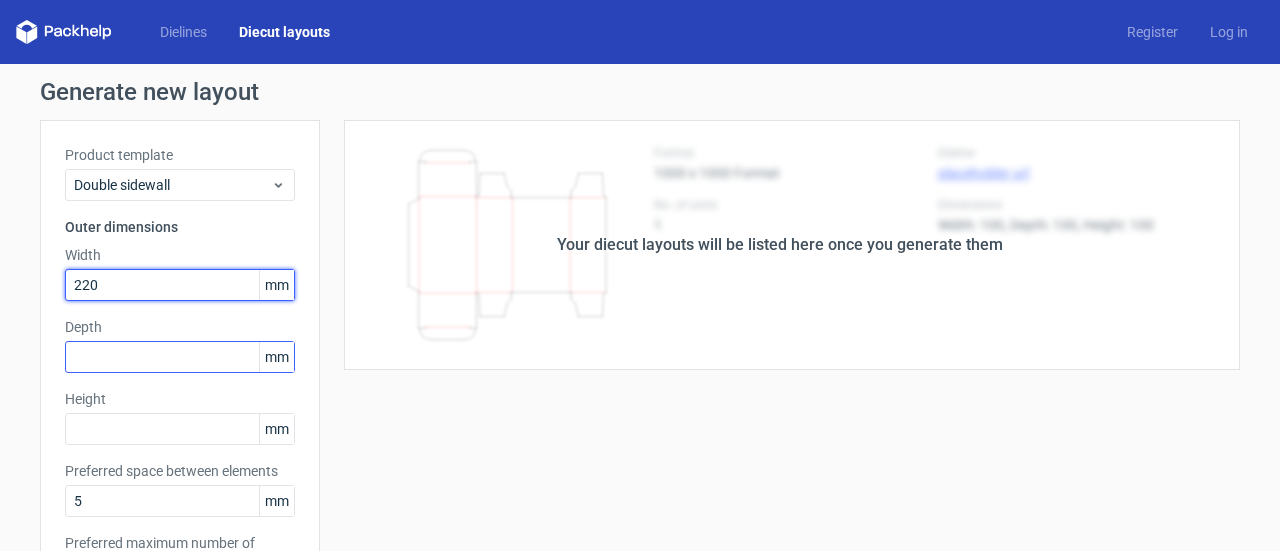 type on "220" 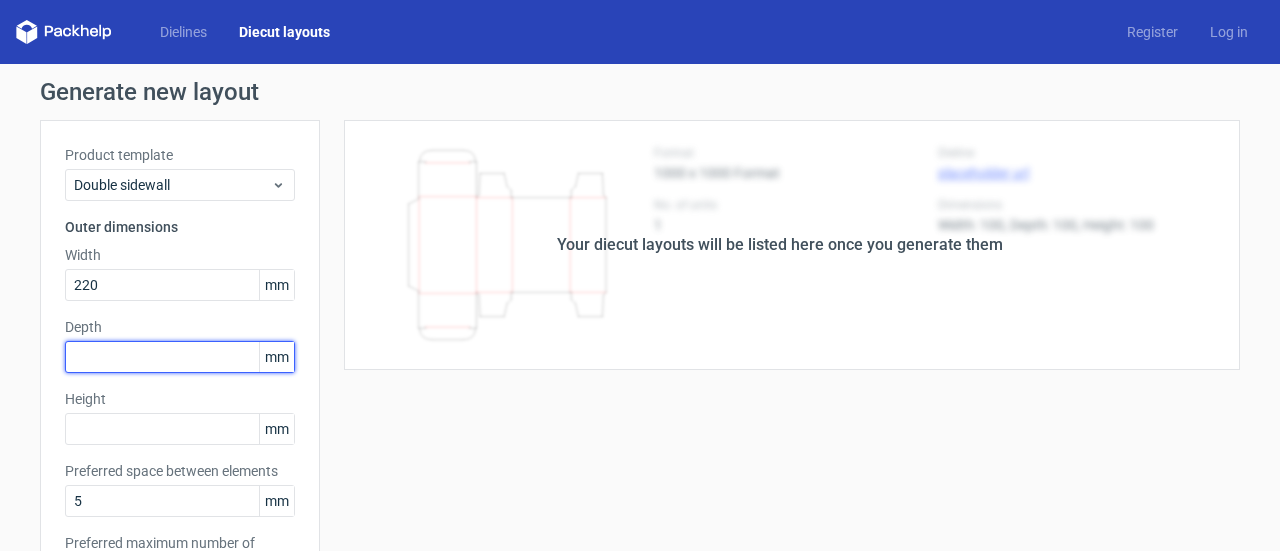 click at bounding box center [180, 357] 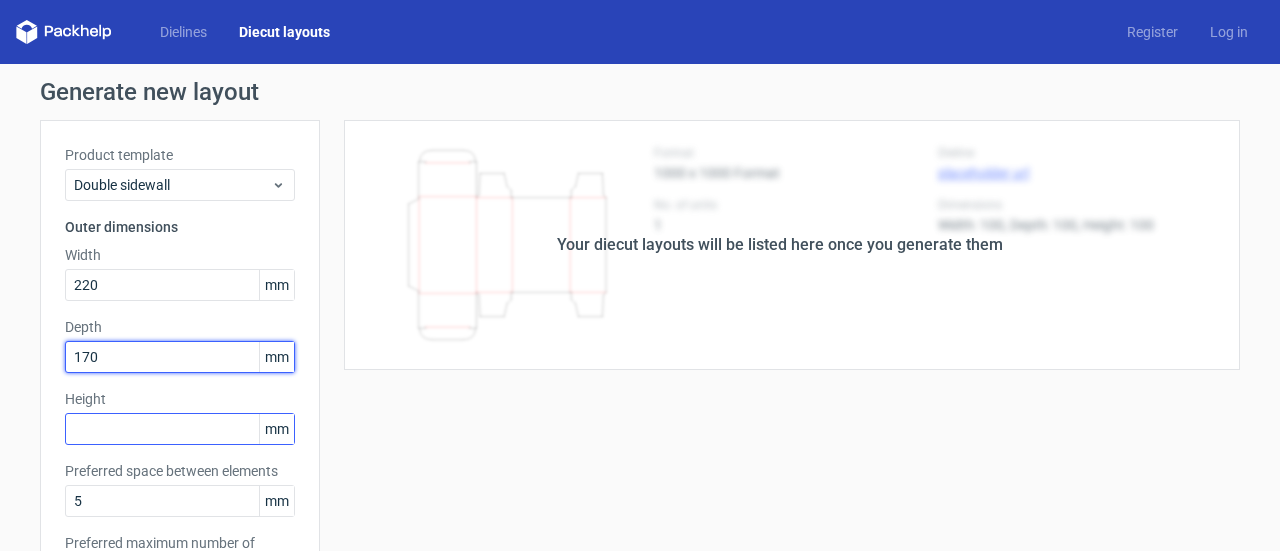 type on "170" 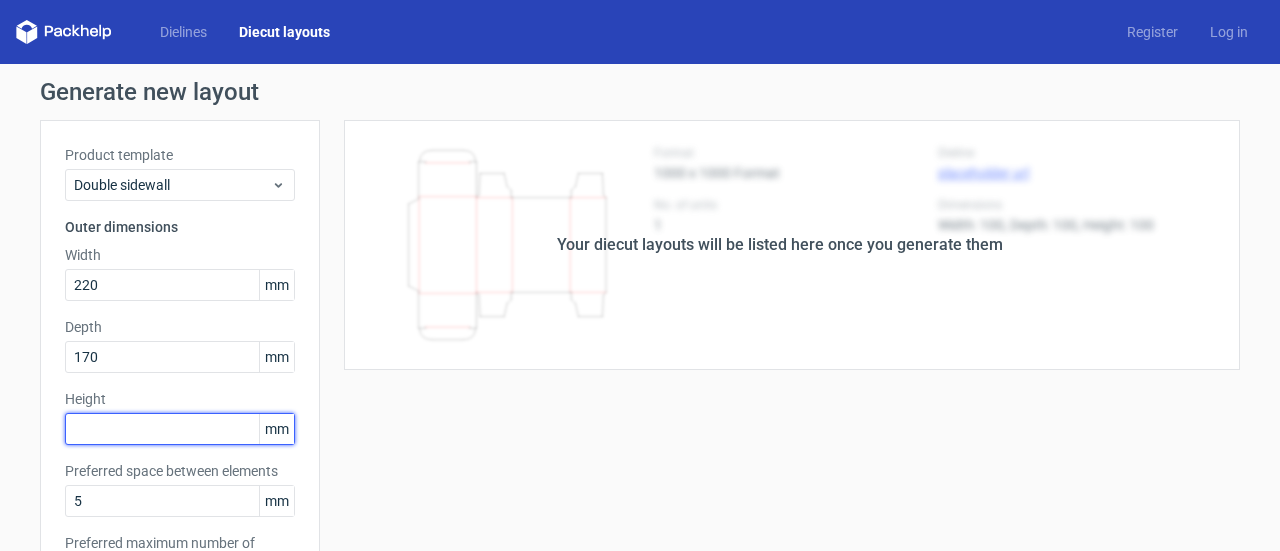 click at bounding box center [180, 429] 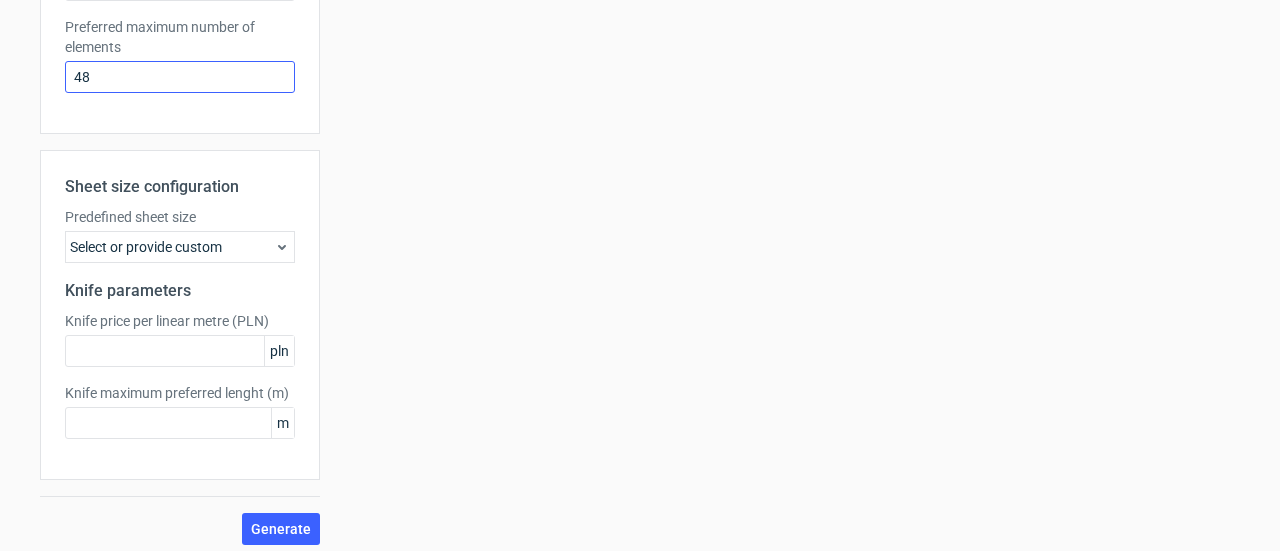 scroll, scrollTop: 524, scrollLeft: 0, axis: vertical 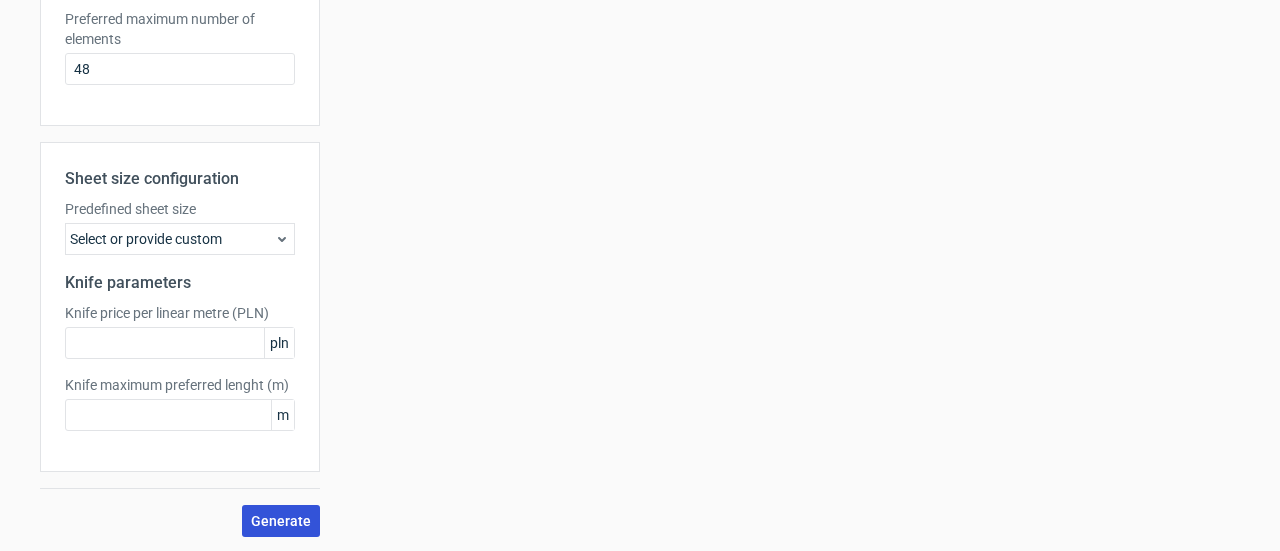 type on "40" 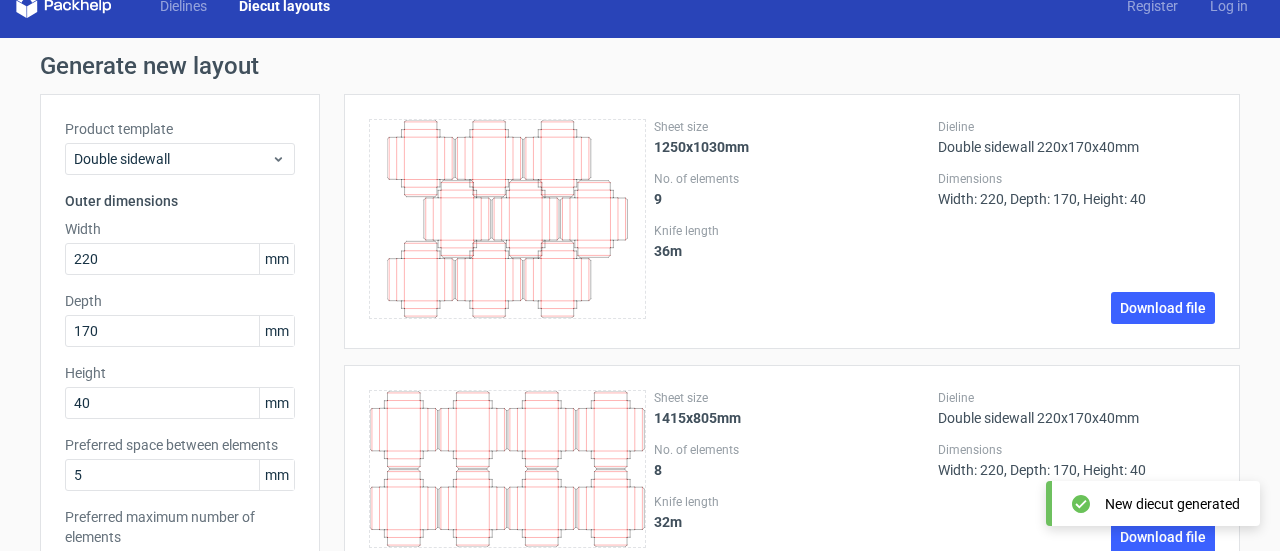 scroll, scrollTop: 0, scrollLeft: 0, axis: both 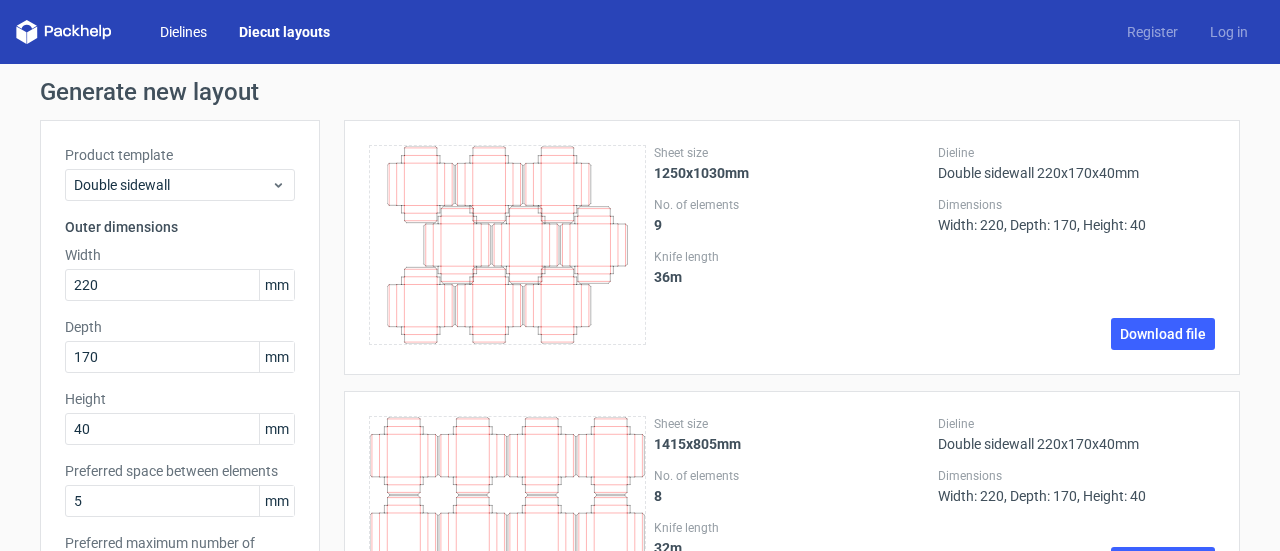 click on "Dielines" at bounding box center (183, 32) 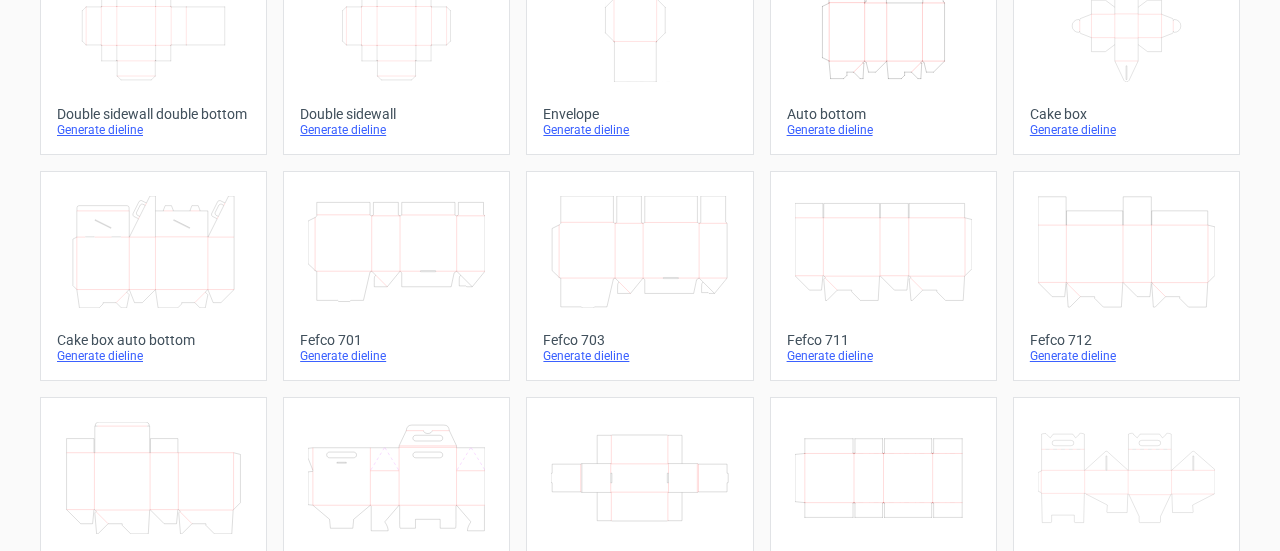 scroll, scrollTop: 395, scrollLeft: 0, axis: vertical 